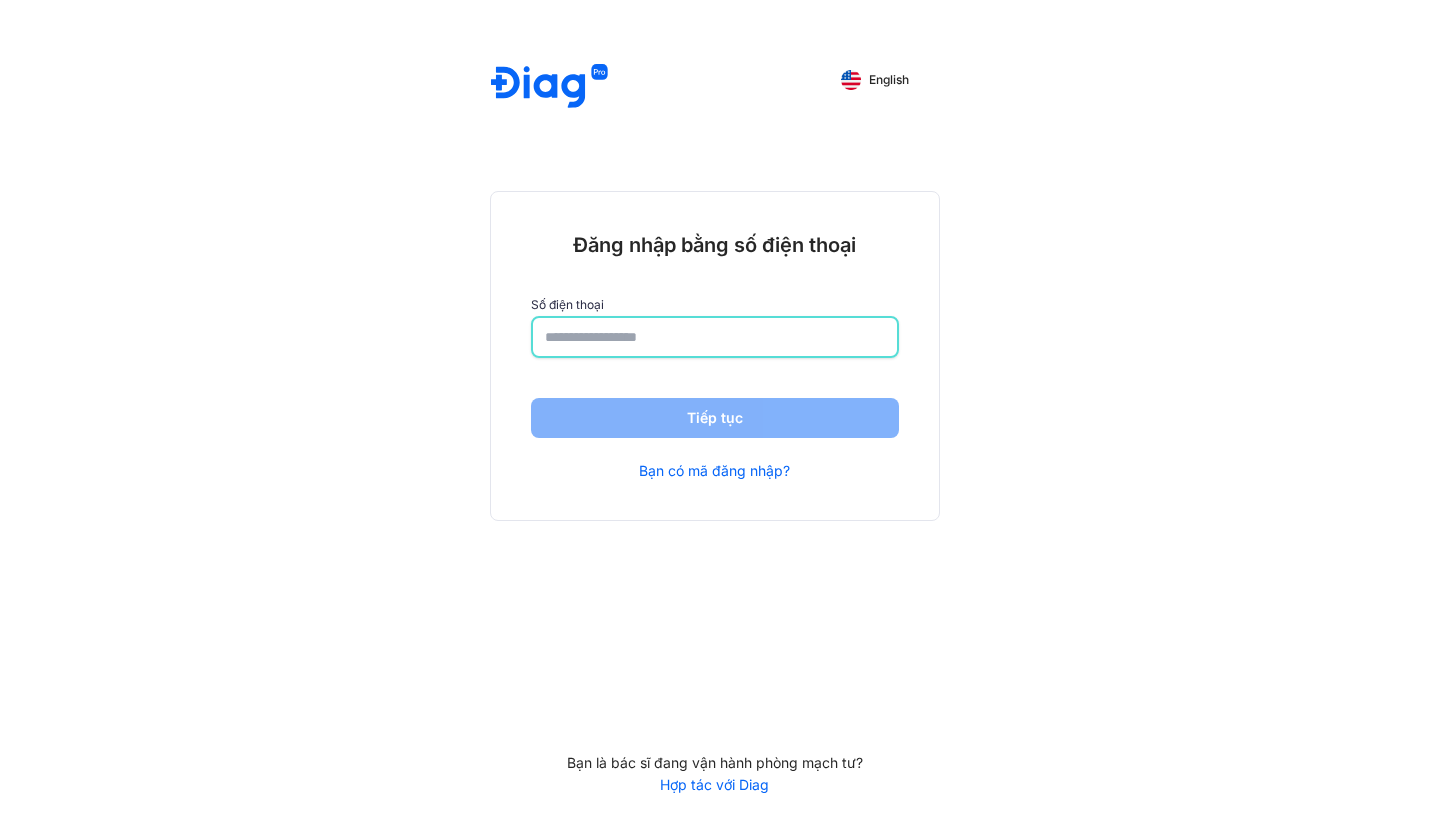 click 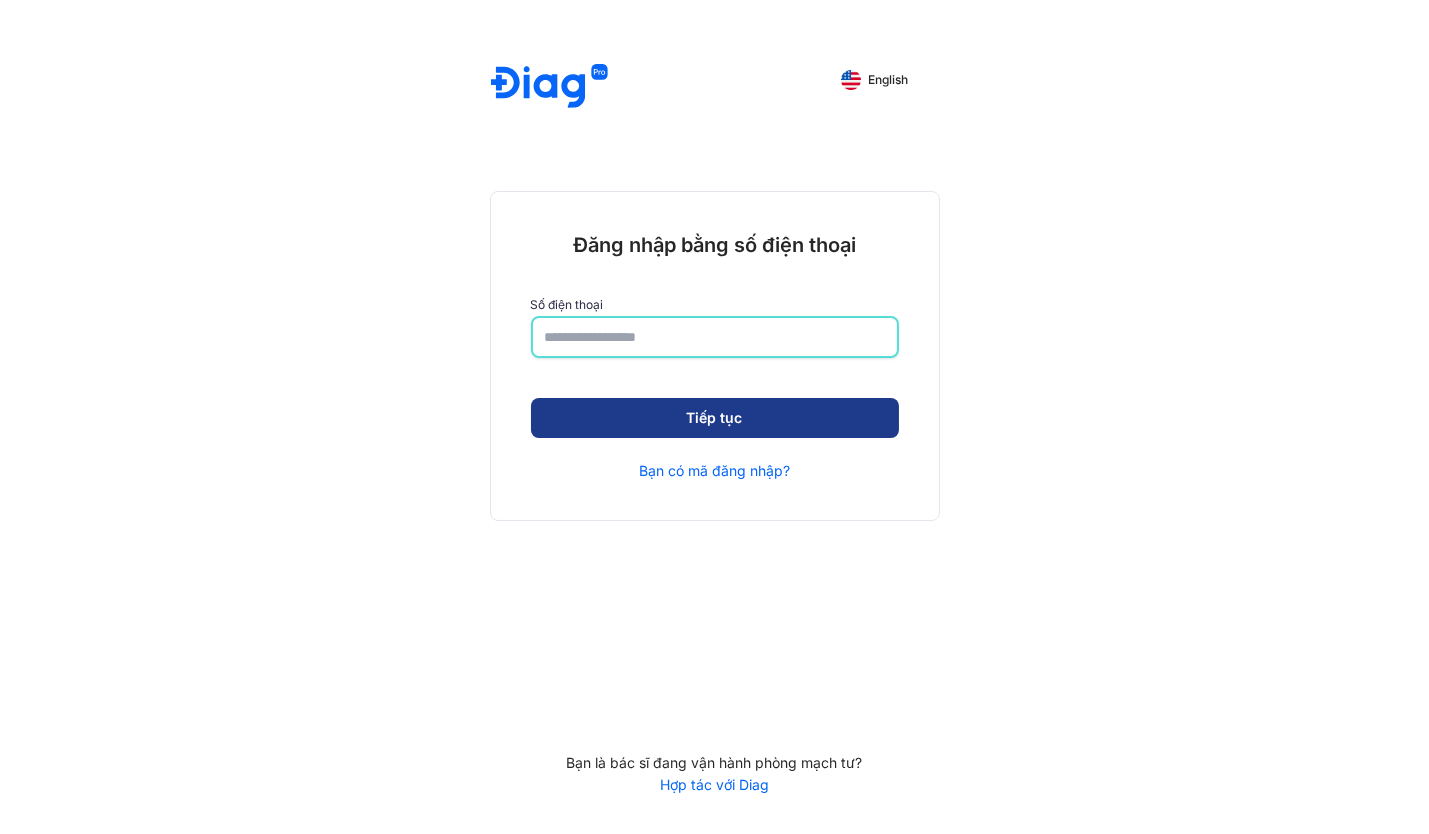 type on "**********" 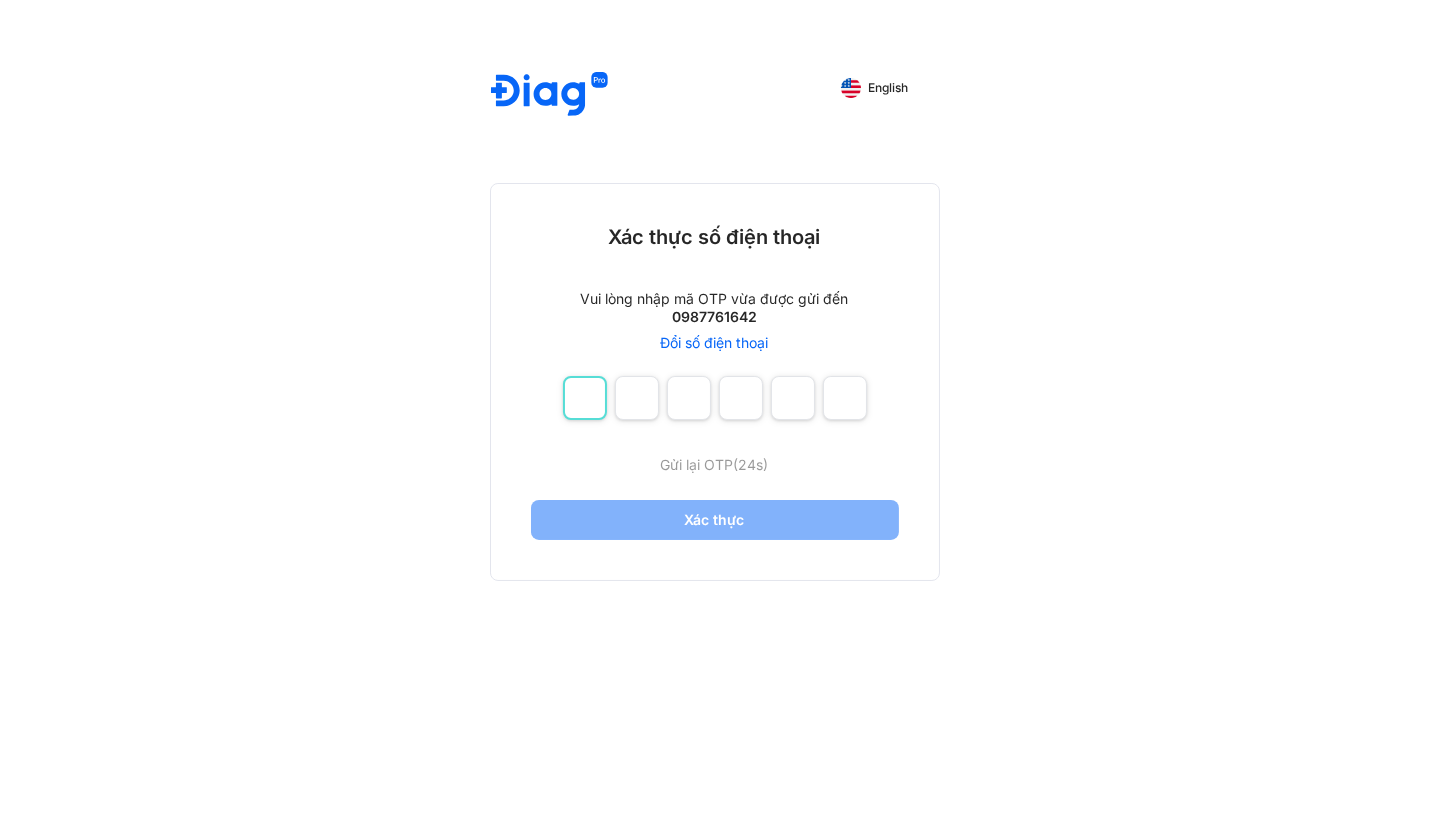 click at bounding box center (585, 398) 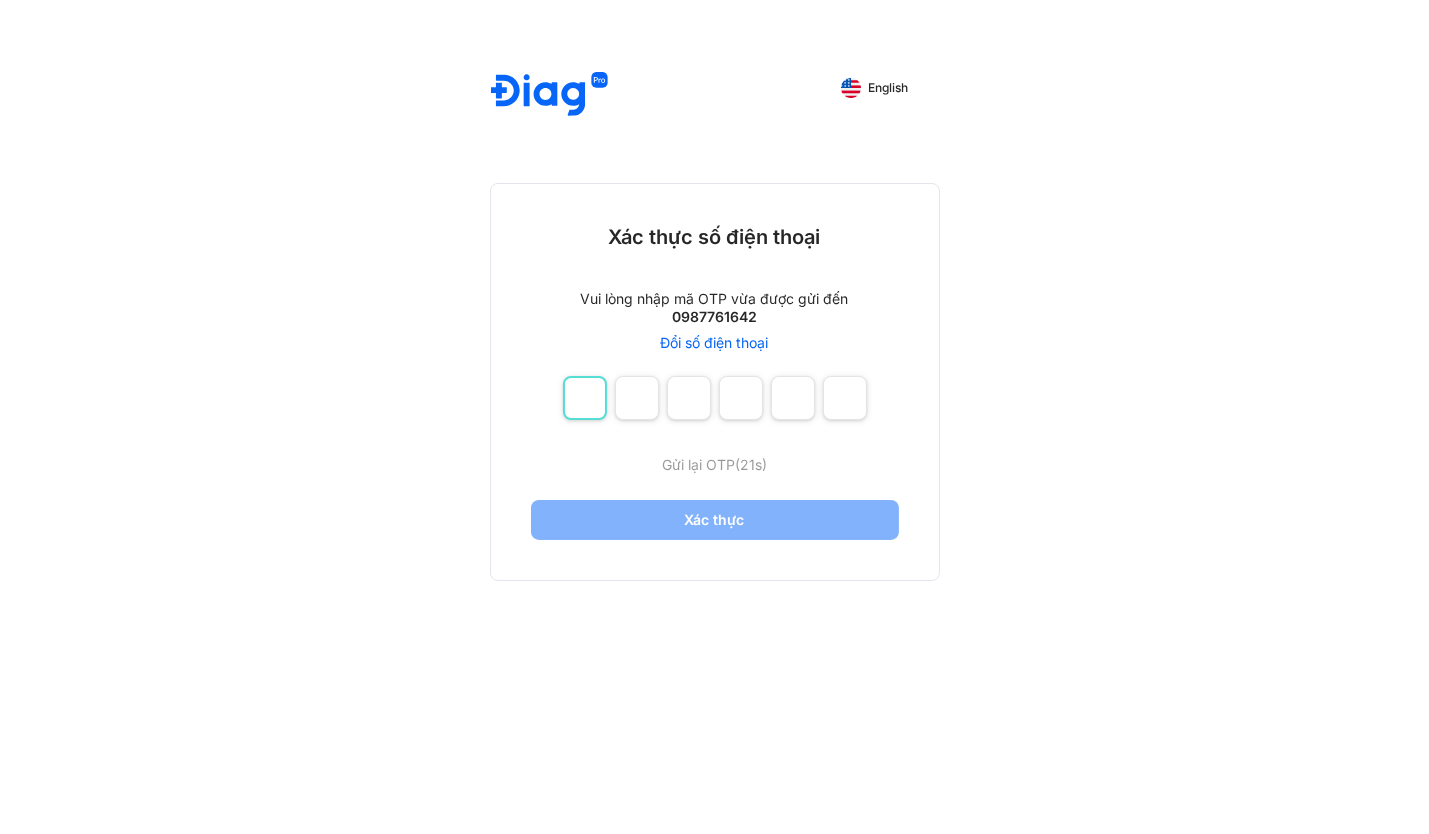 type on "*" 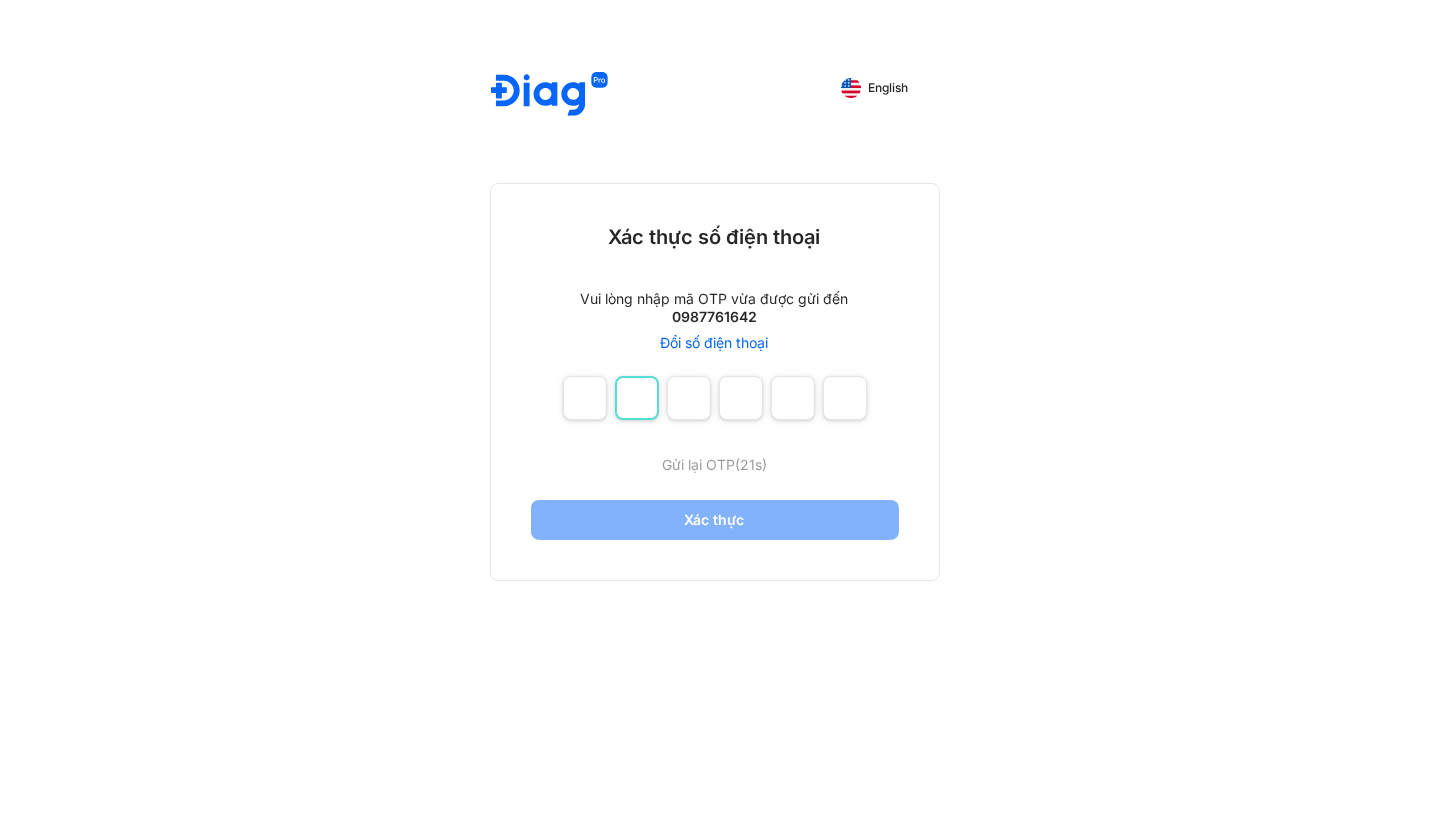 type on "*" 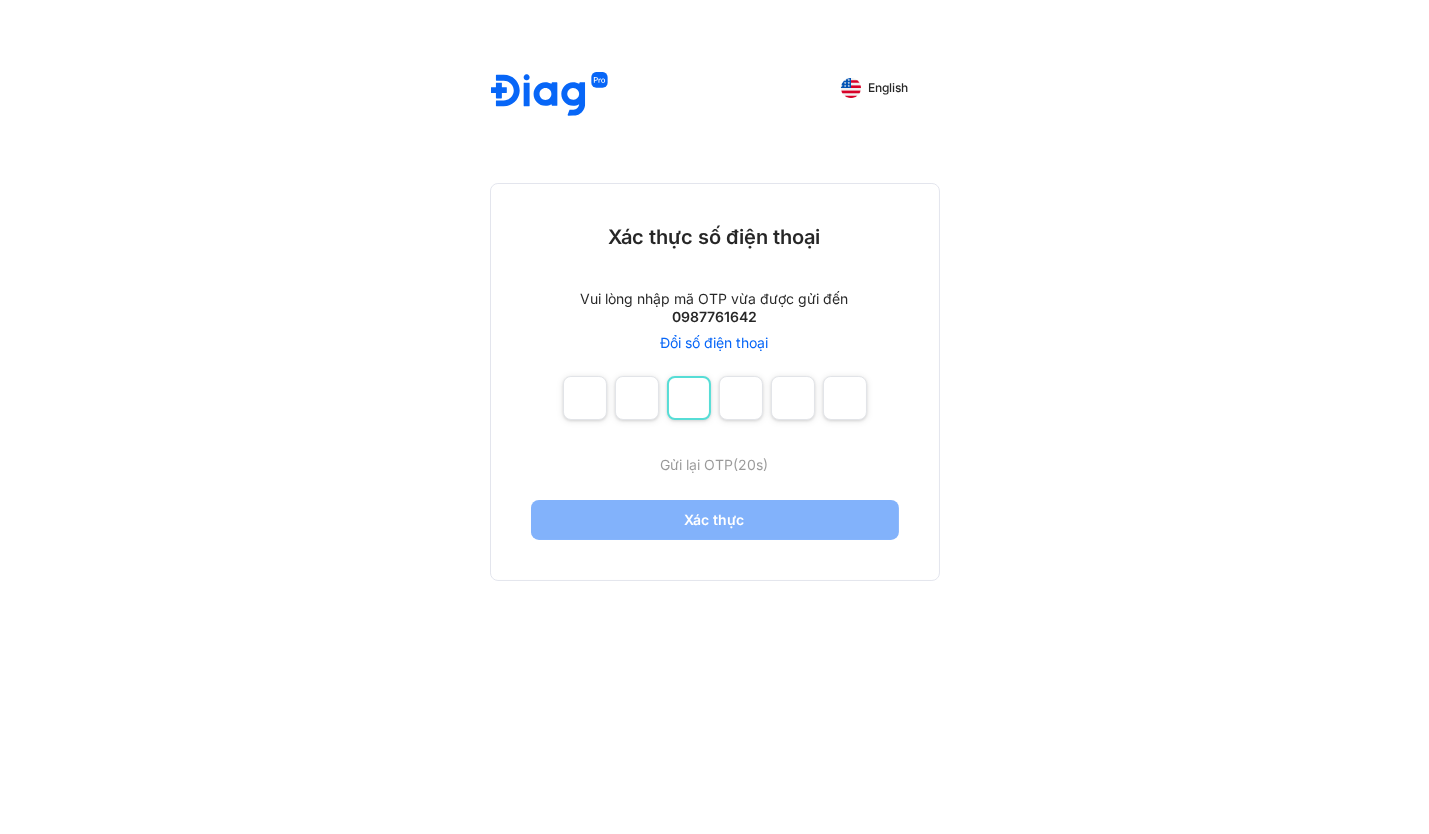 type on "*" 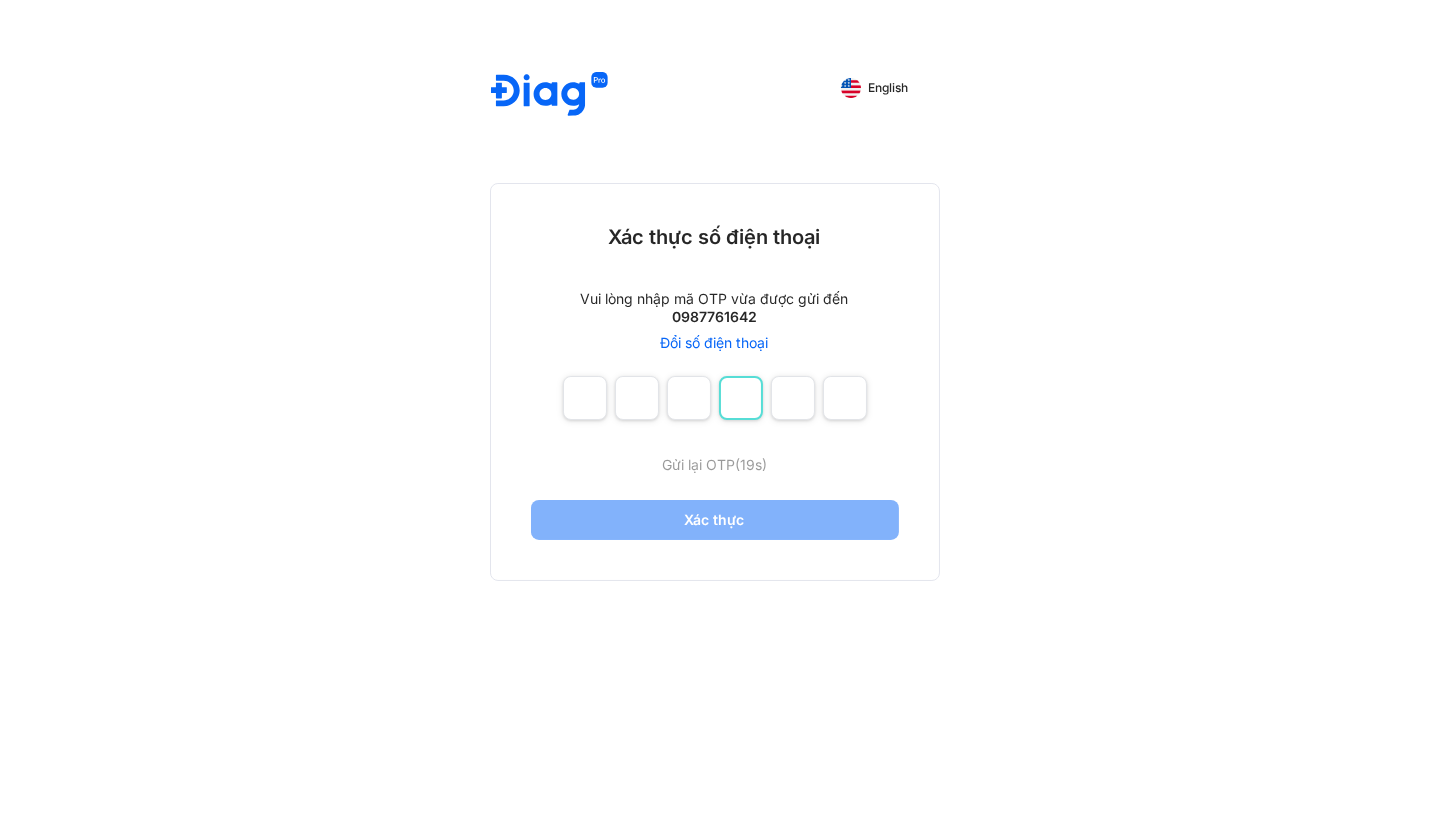 type on "*" 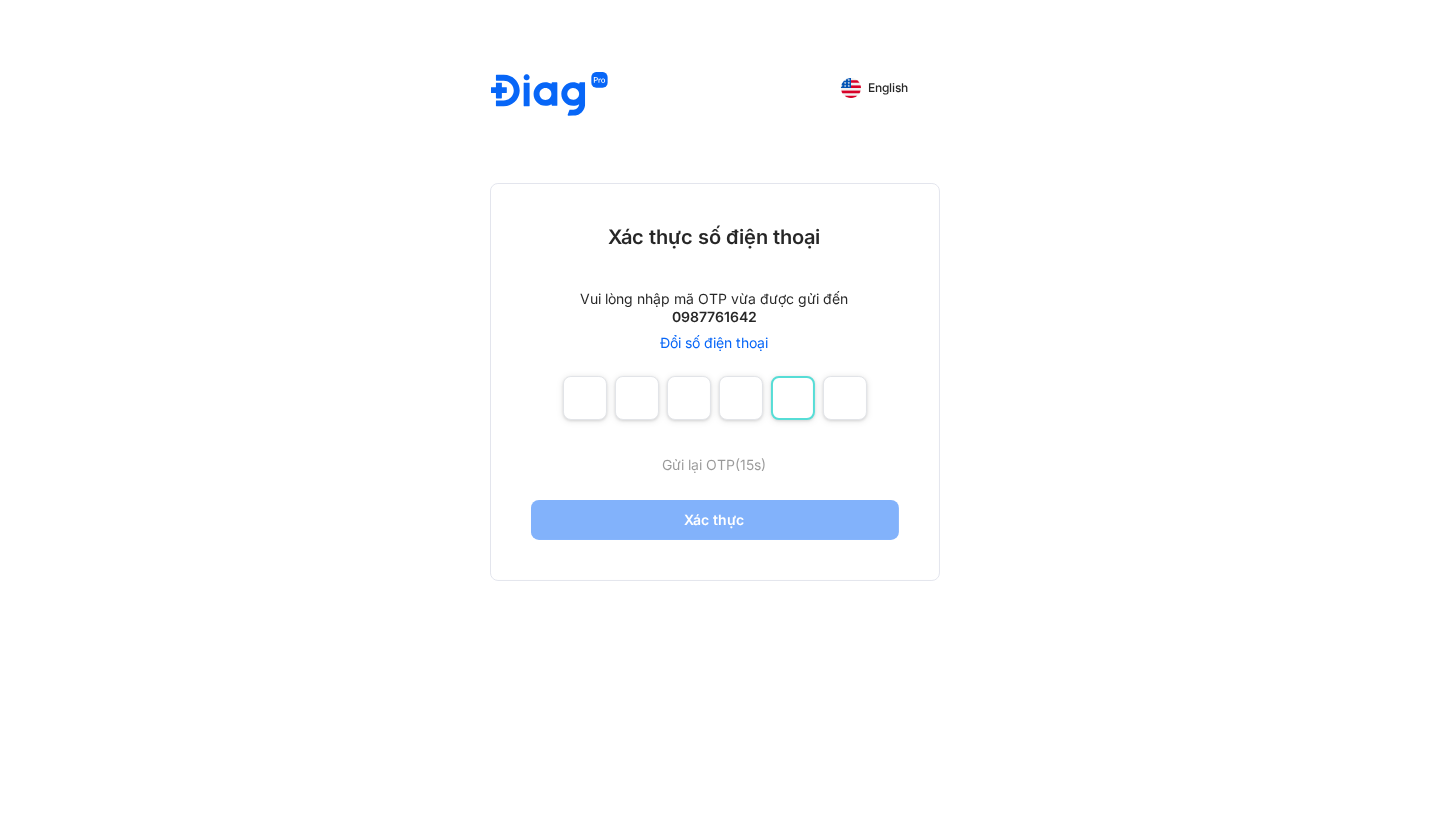 type on "*" 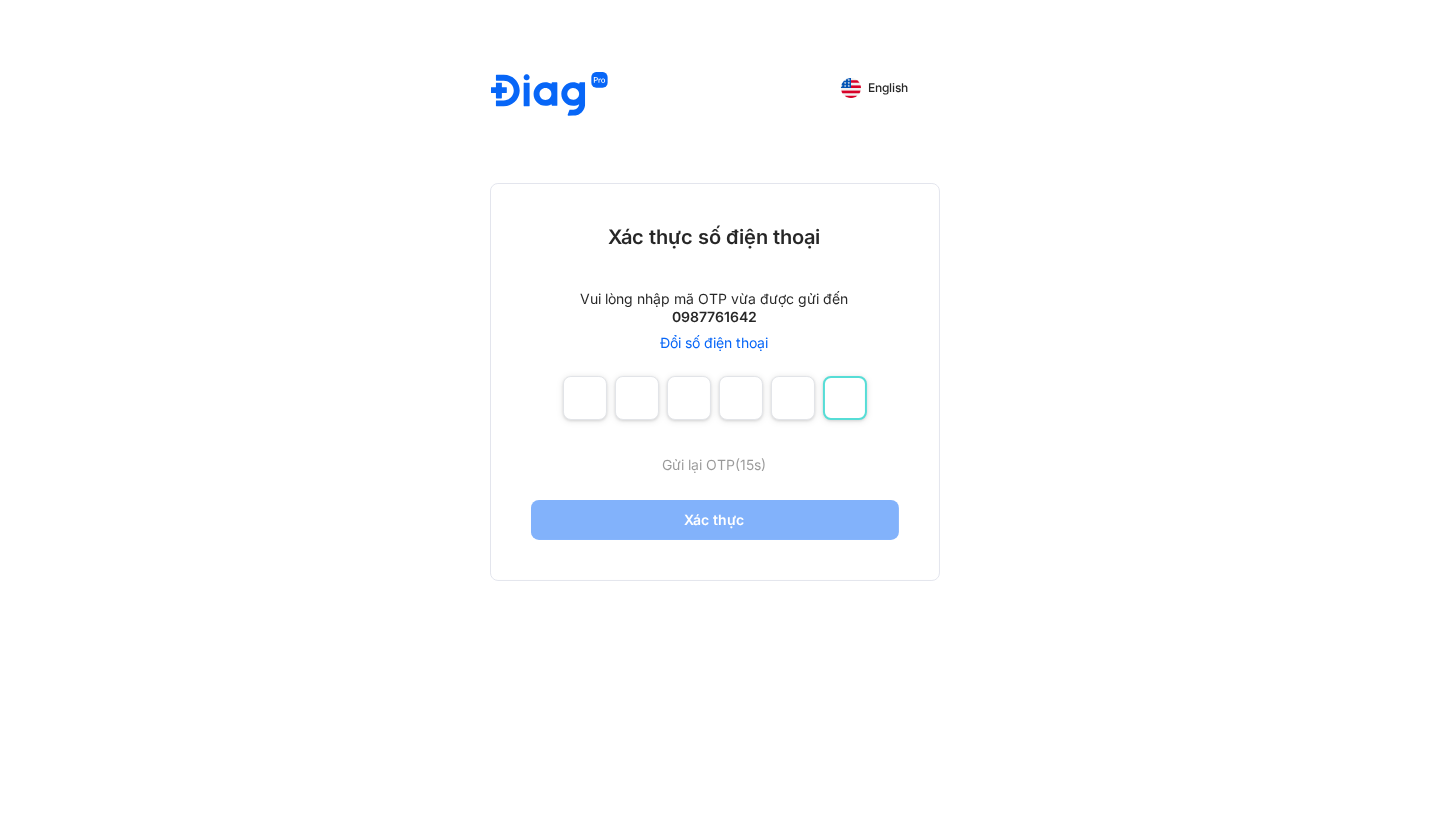 type on "*" 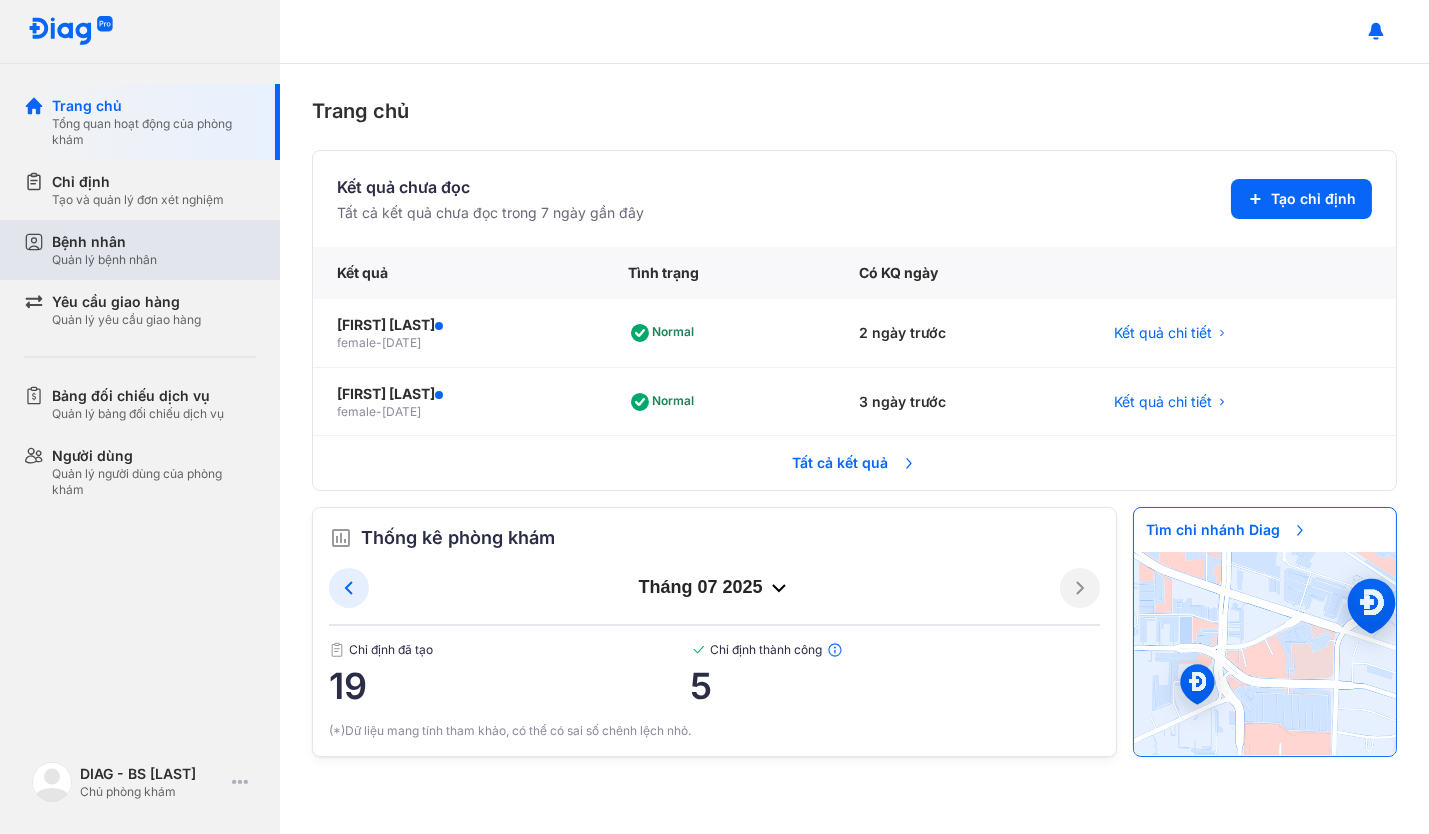 click on "Bệnh nhân Quản lý bệnh nhân" at bounding box center (154, 250) 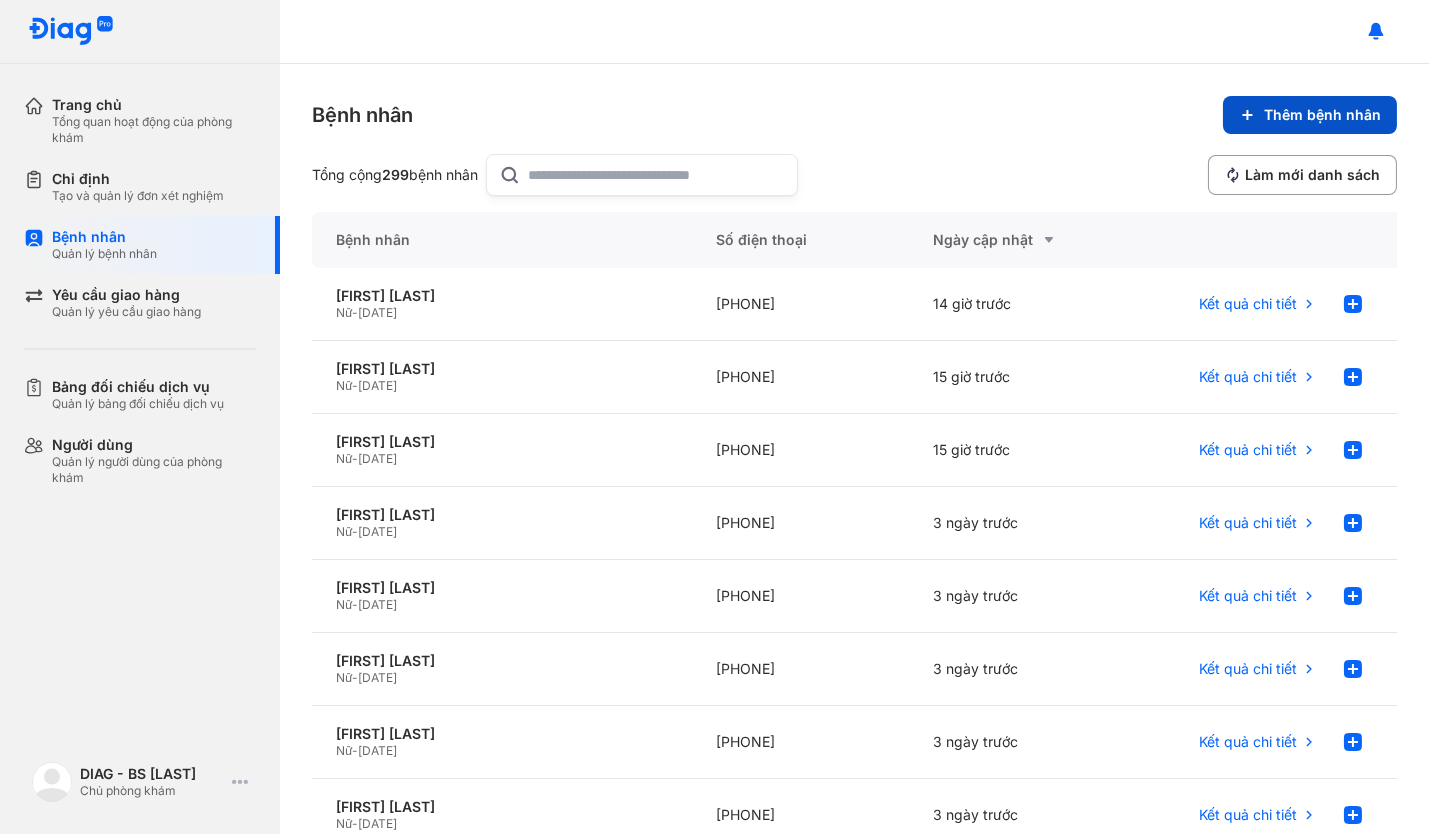 click on "Thêm bệnh nhân" 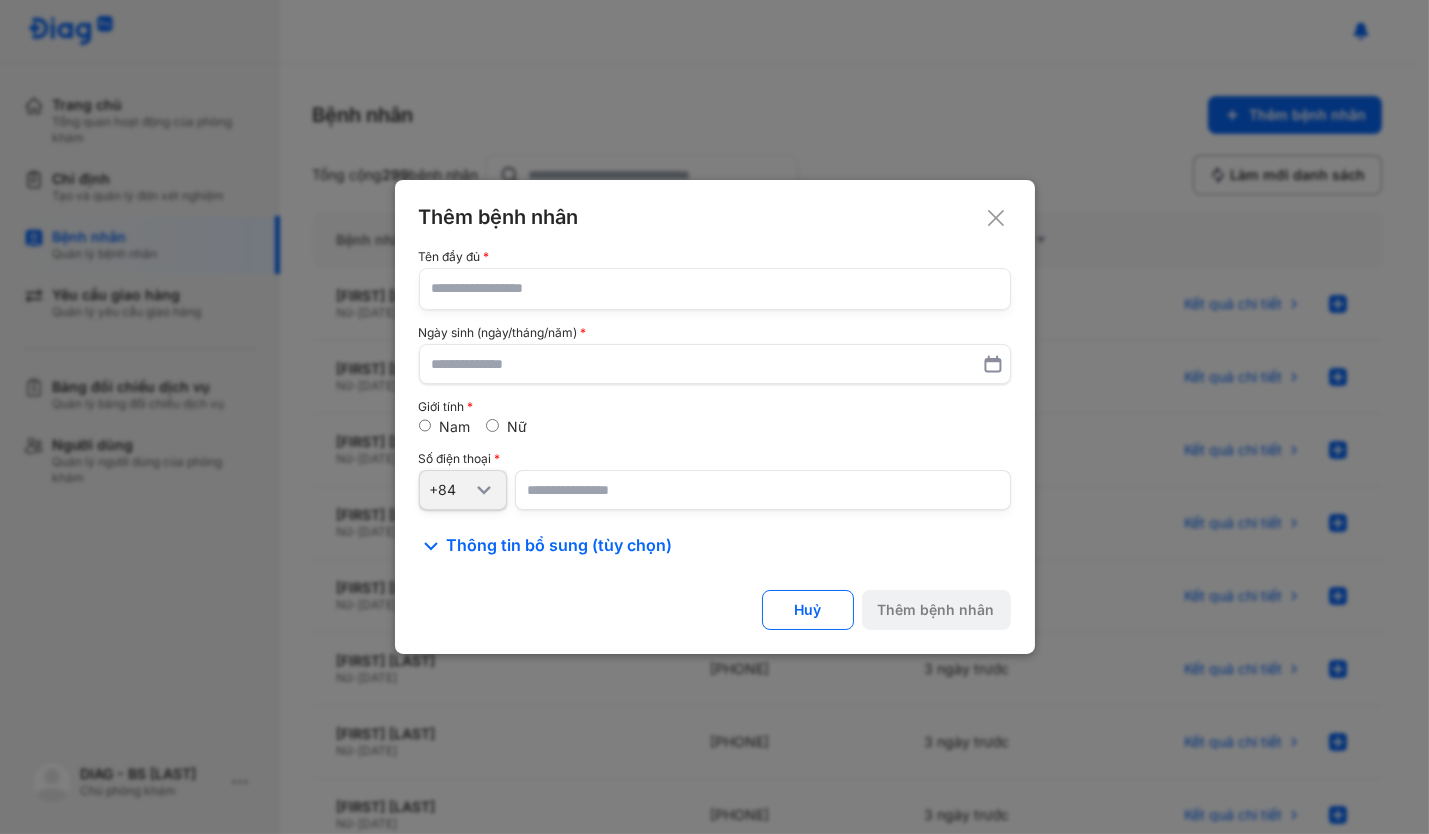 click 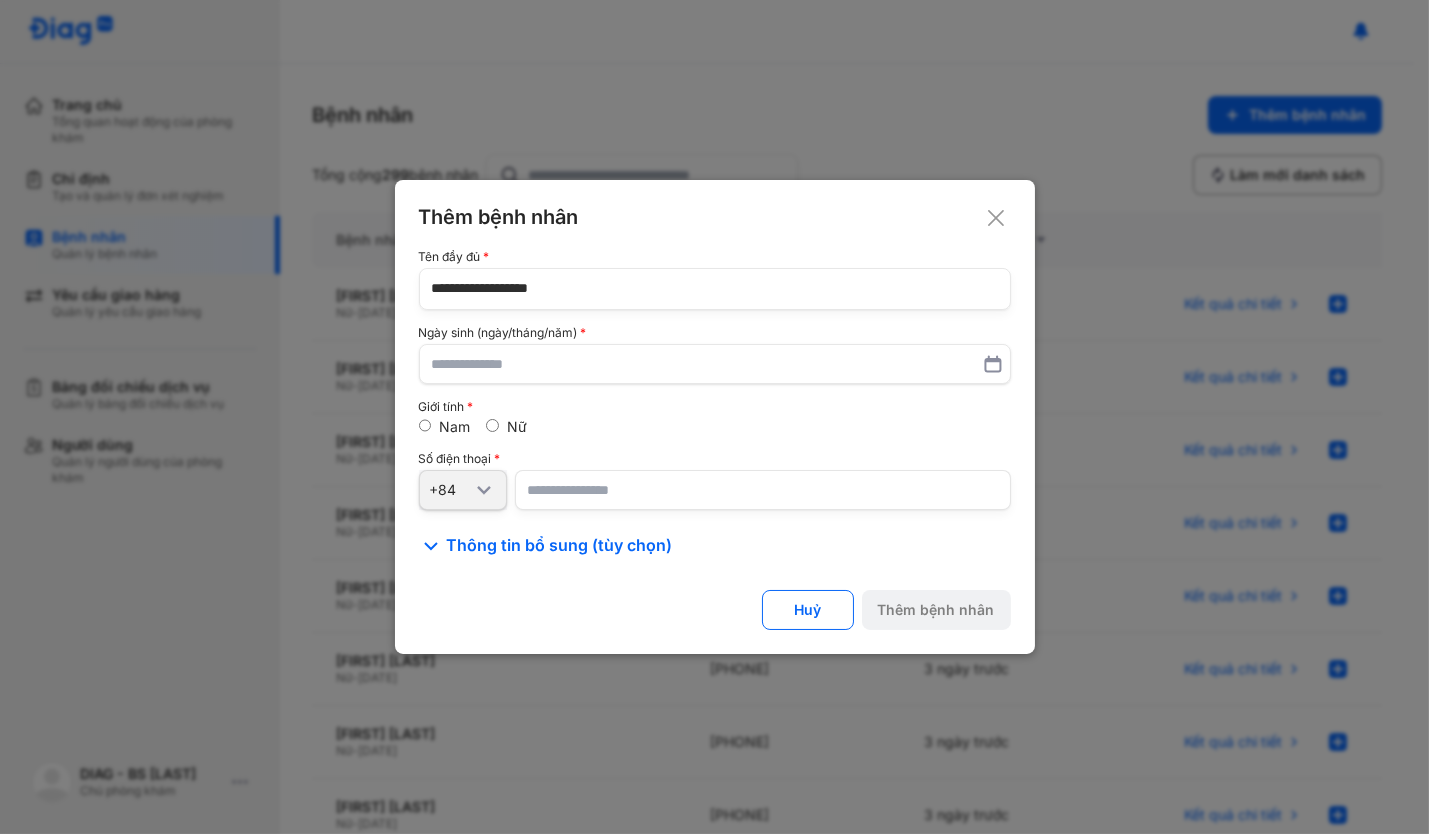 type on "**********" 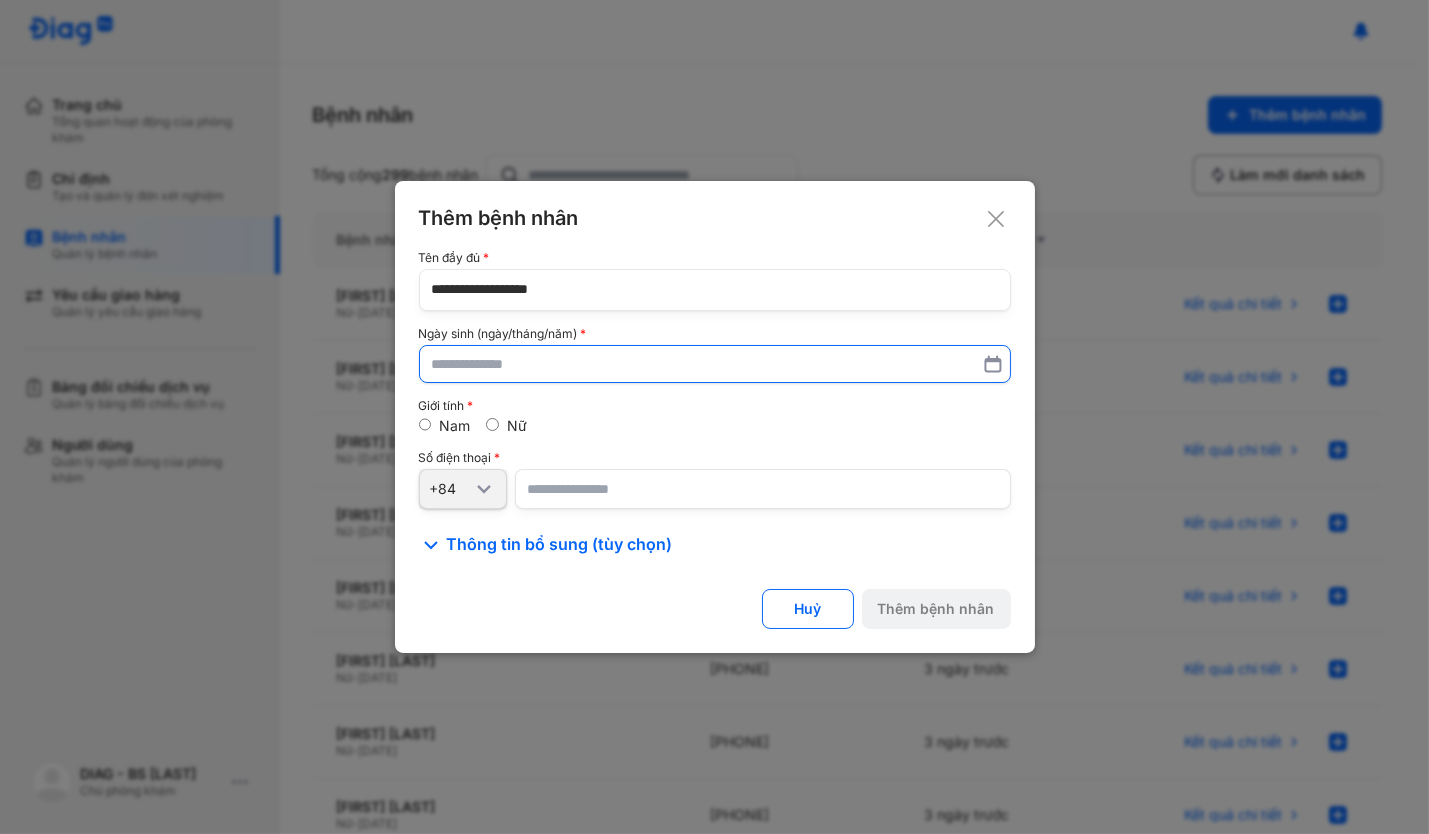 click at bounding box center [715, 364] 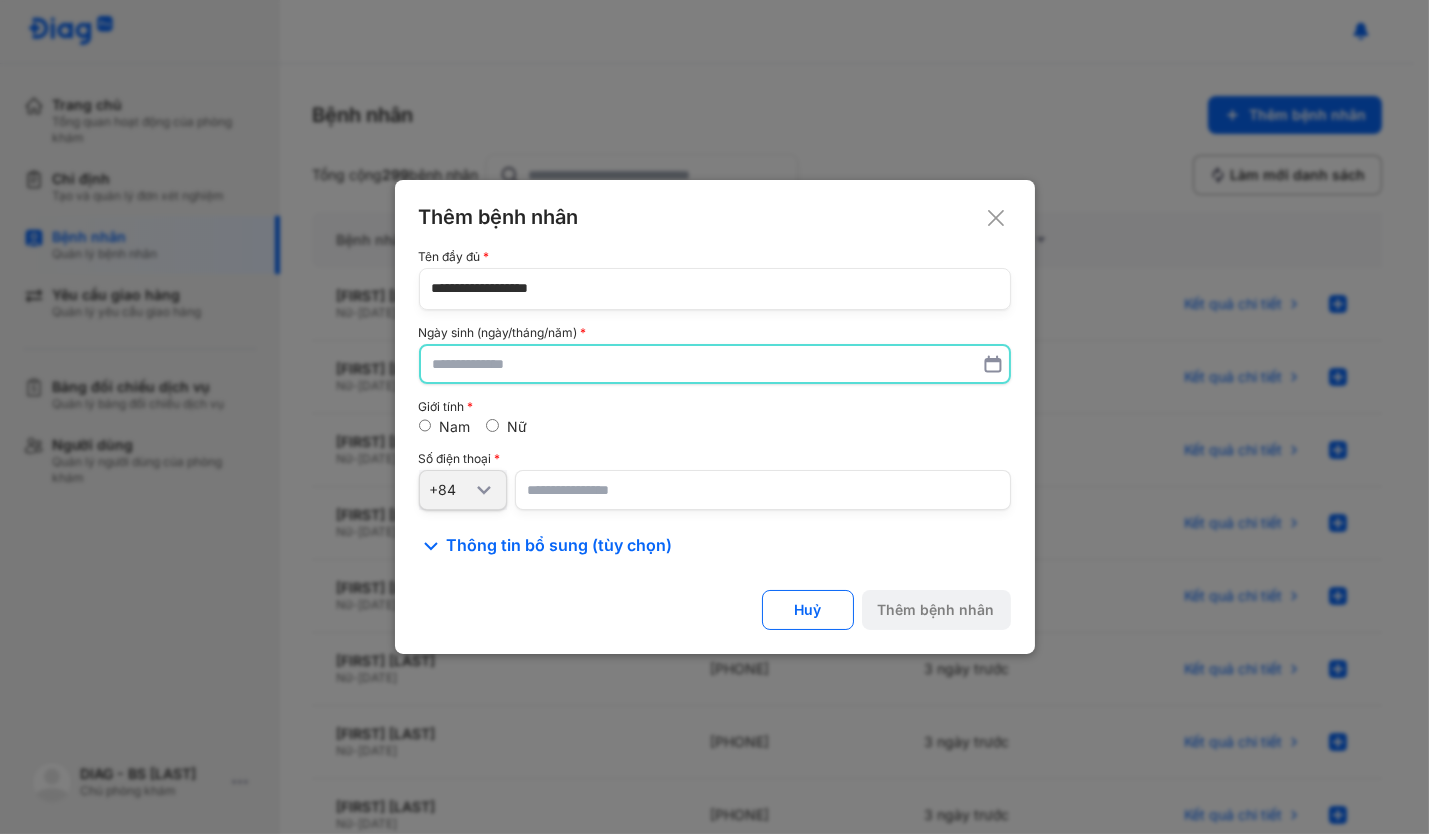 paste on "**********" 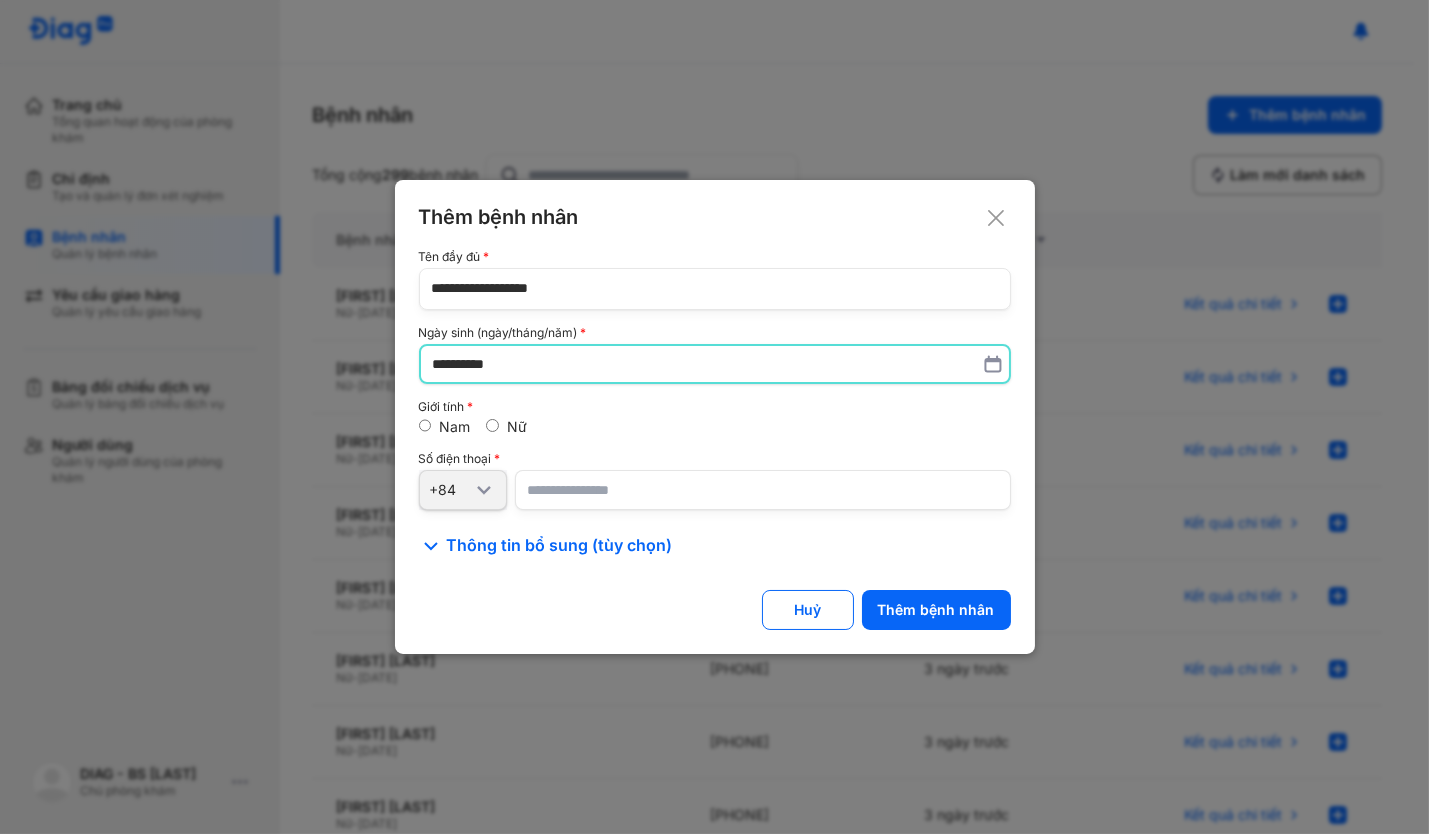 type on "**********" 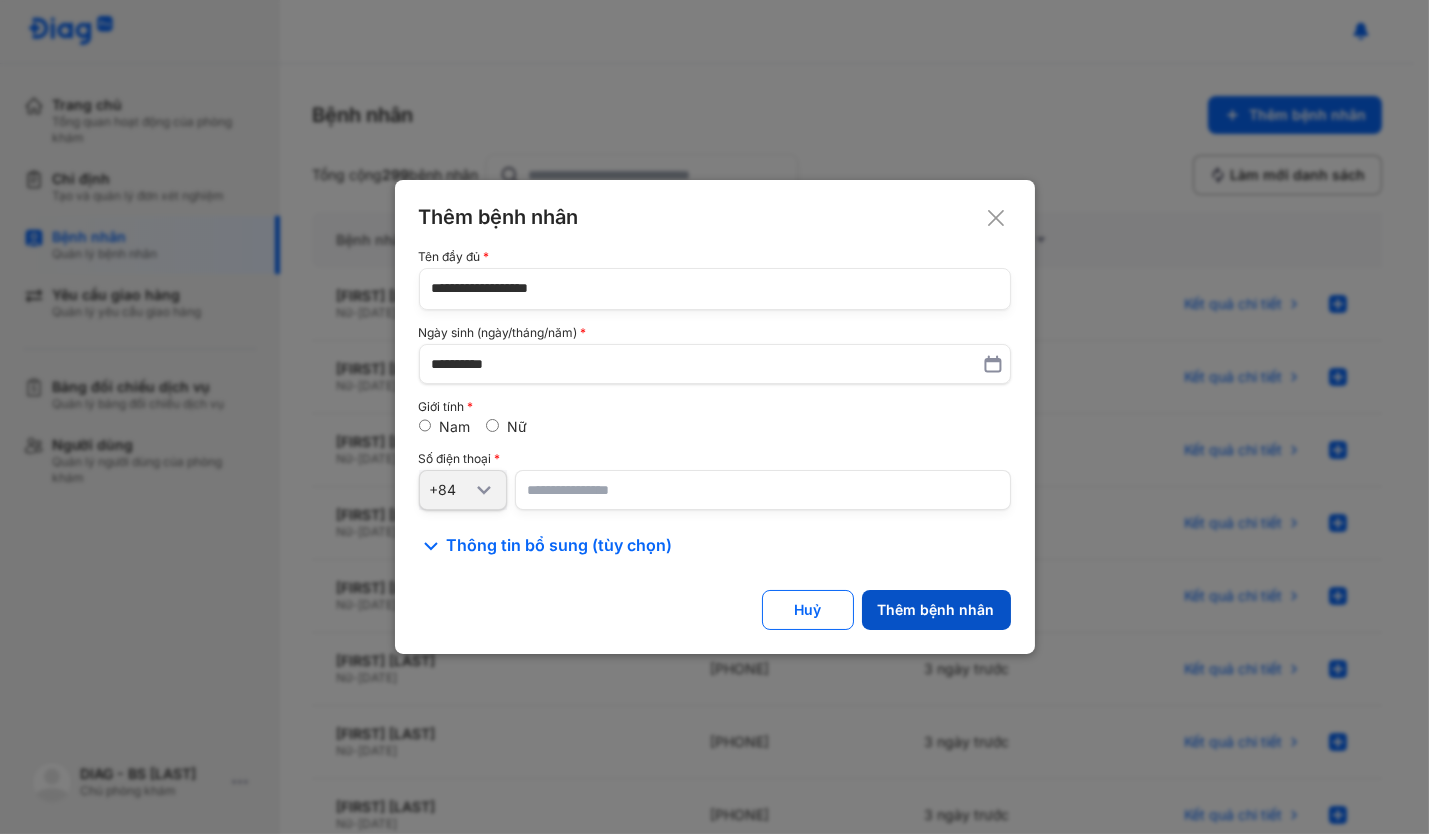 click on "Thêm bệnh nhân" 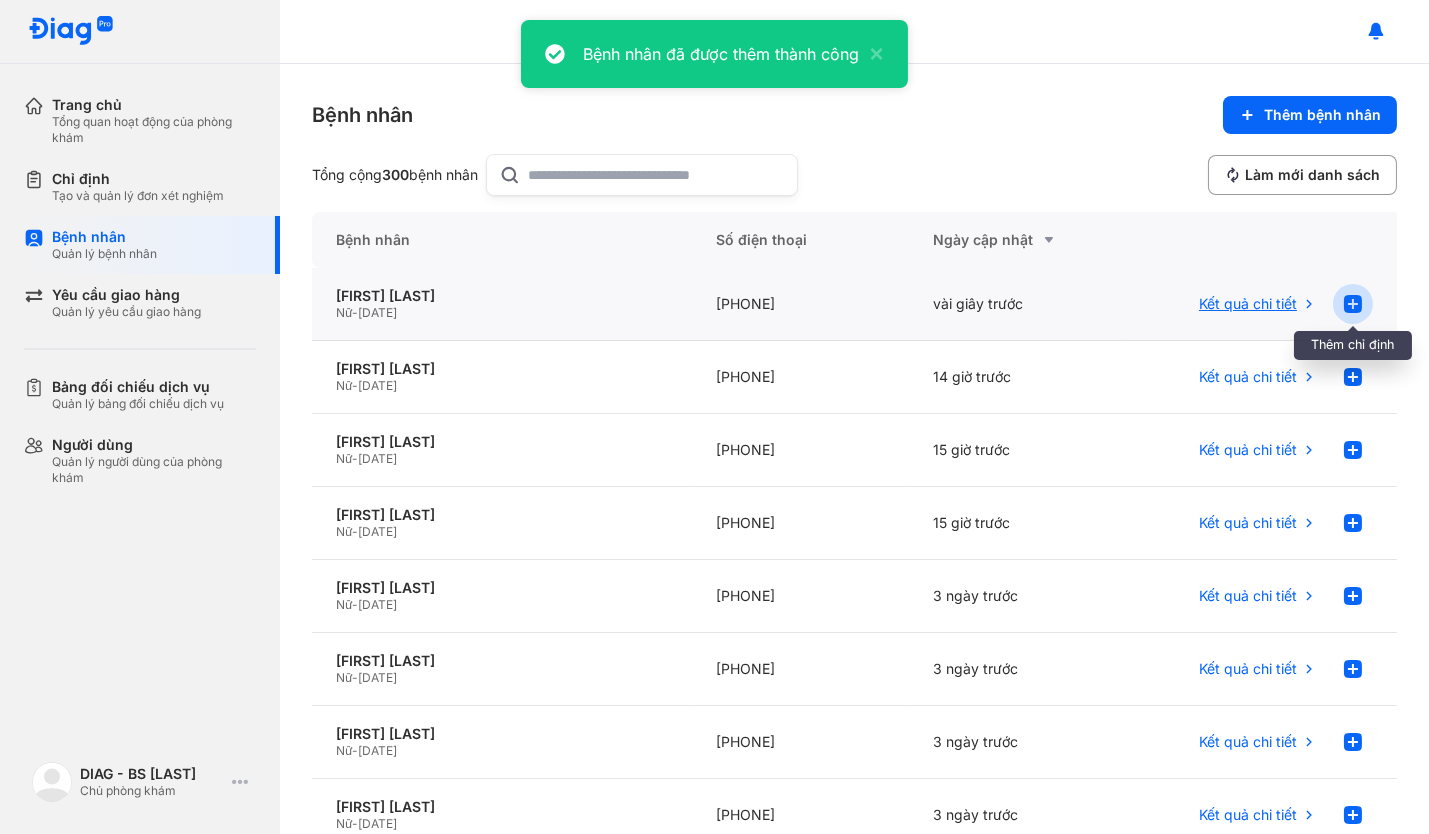 click 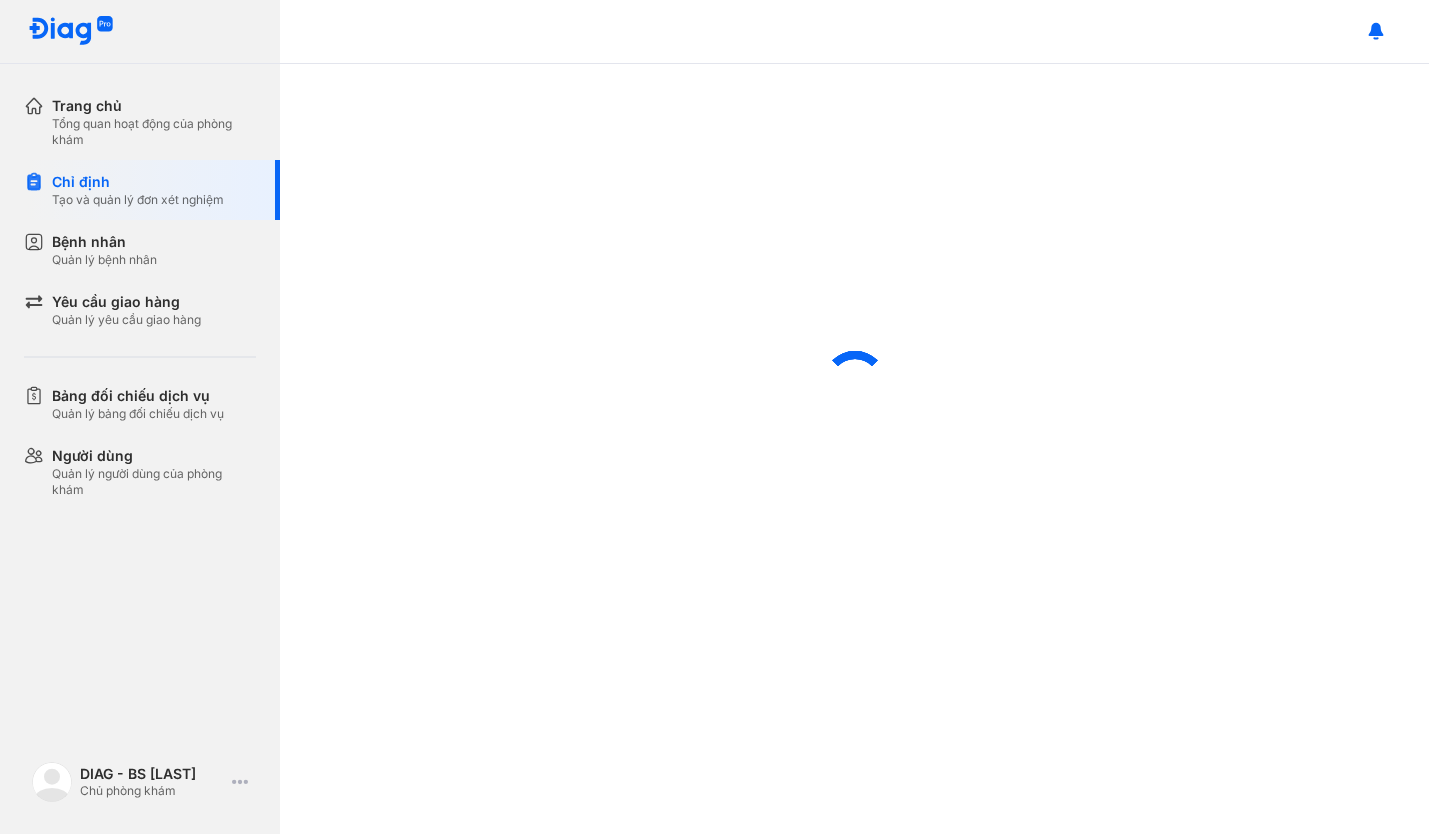 scroll, scrollTop: 0, scrollLeft: 0, axis: both 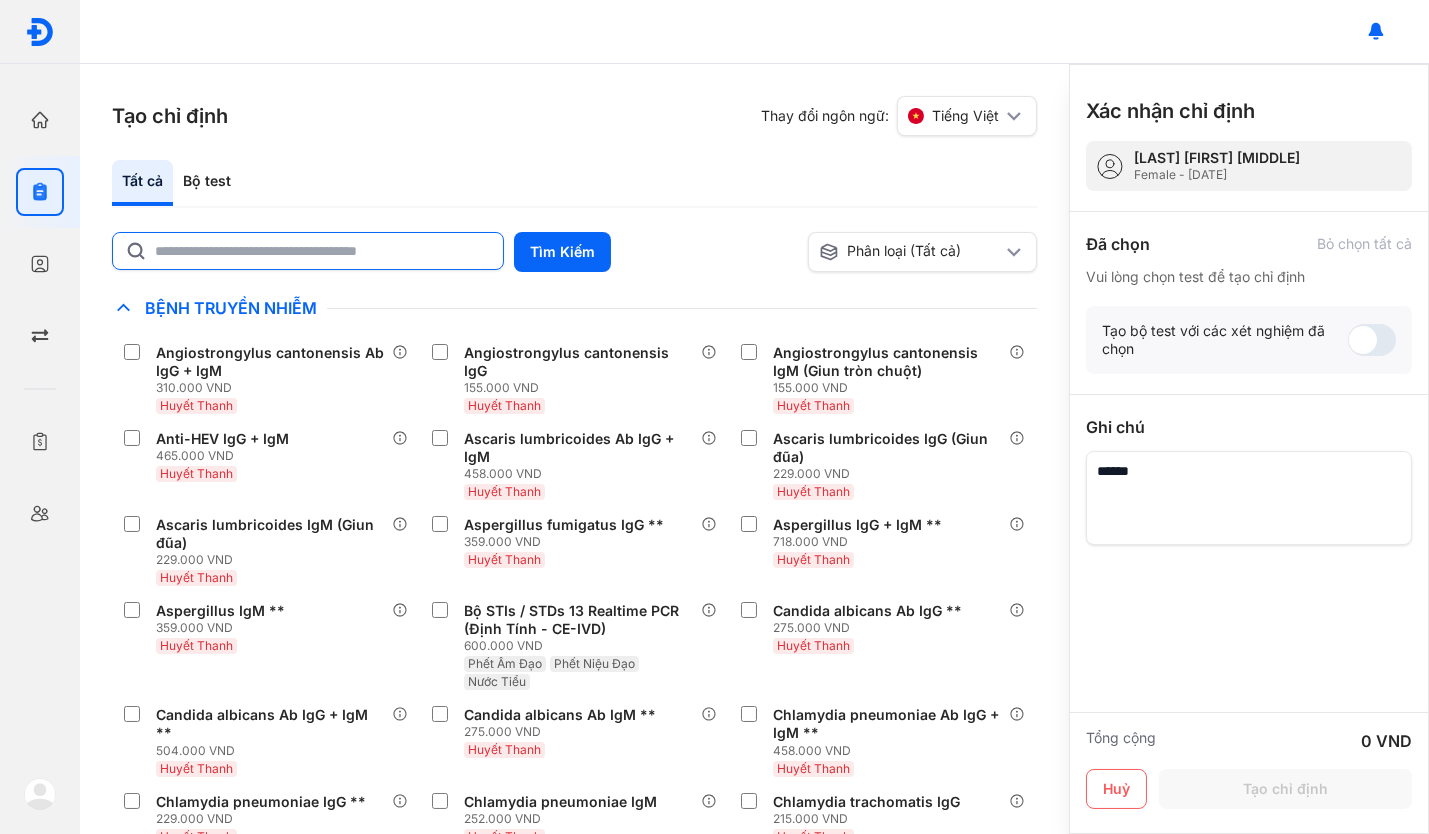 click 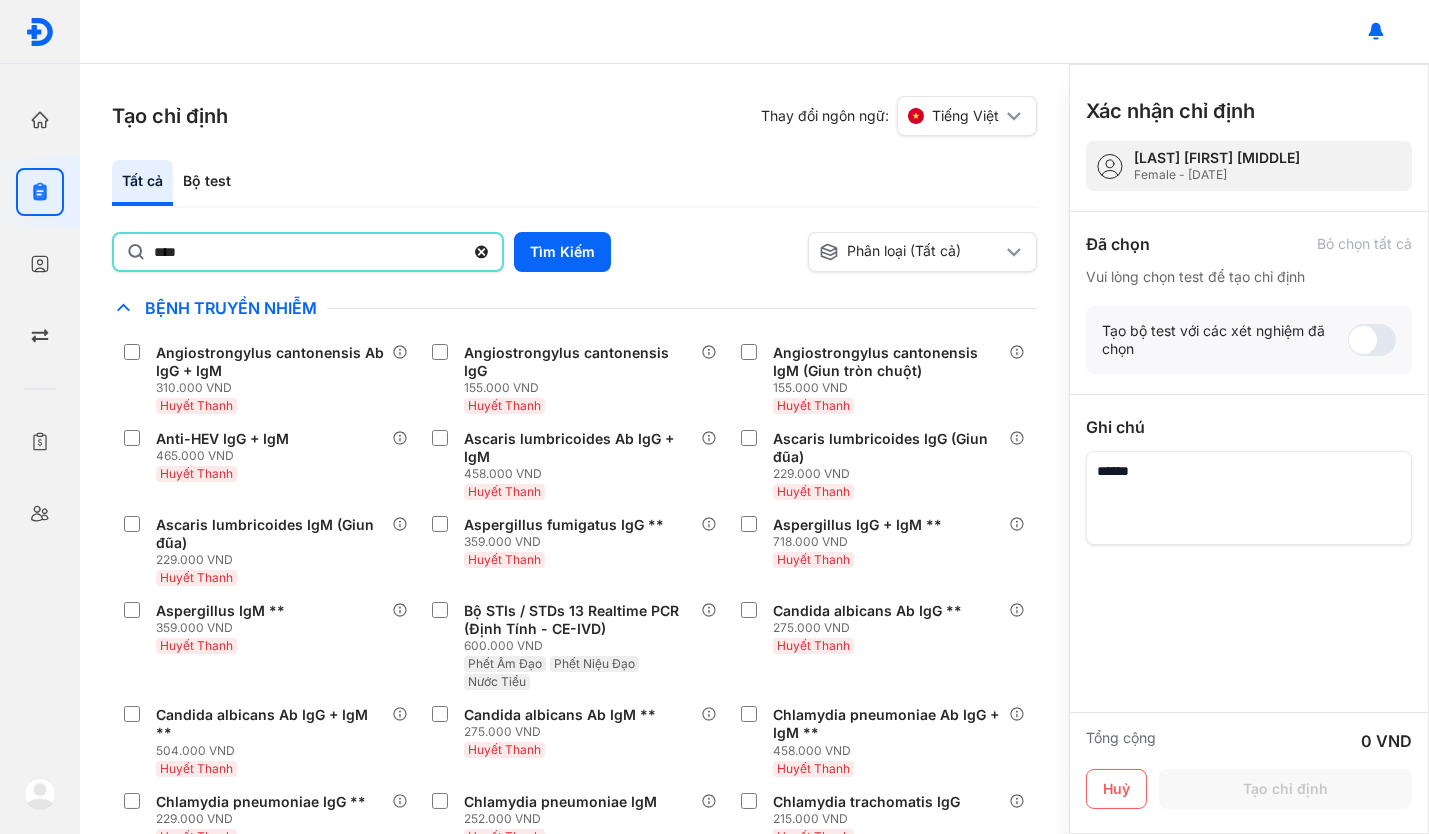 click on "****" 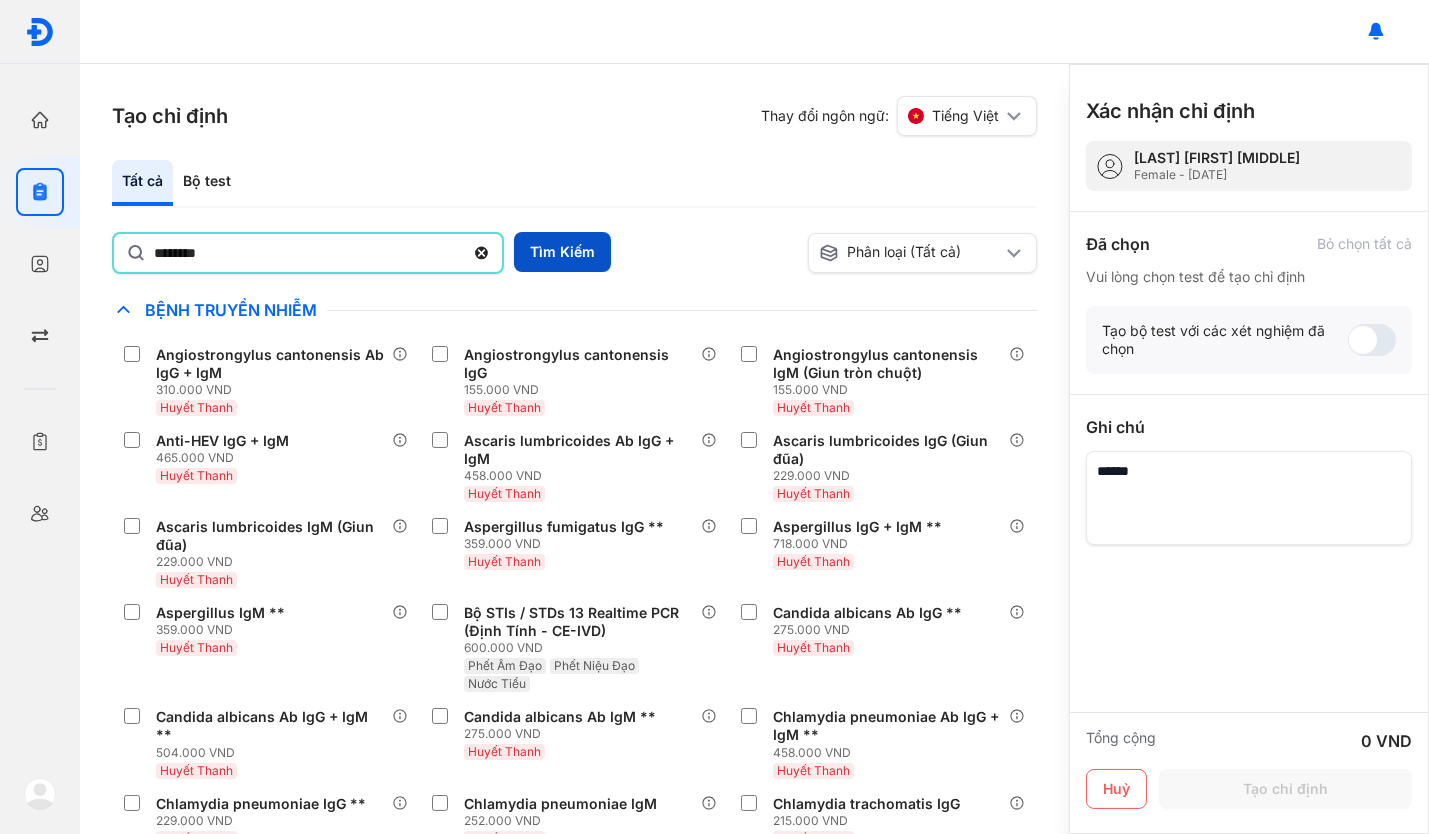 click on "Tìm Kiếm" at bounding box center (562, 252) 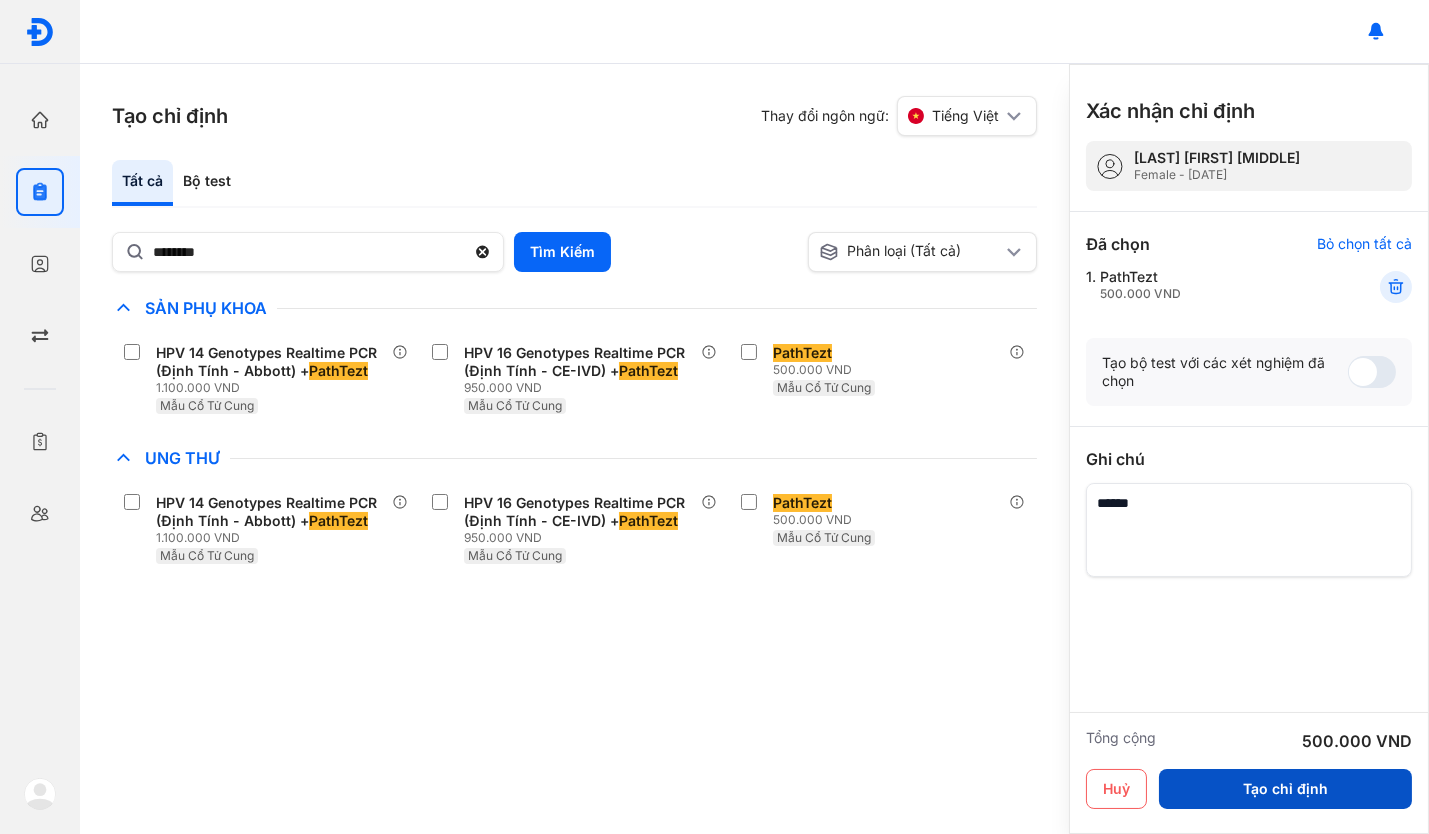 click on "Tạo chỉ định" at bounding box center [1285, 789] 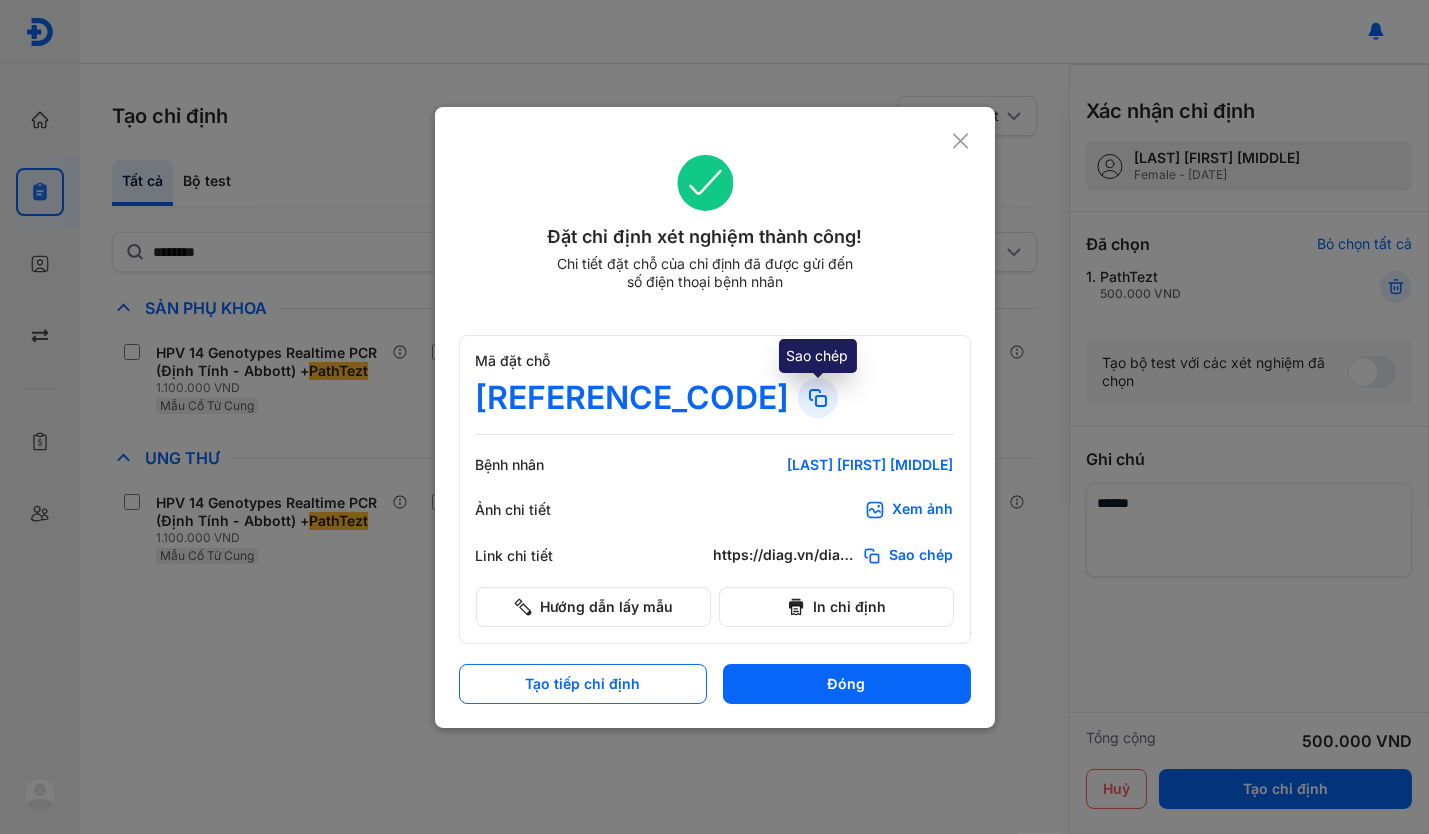 click 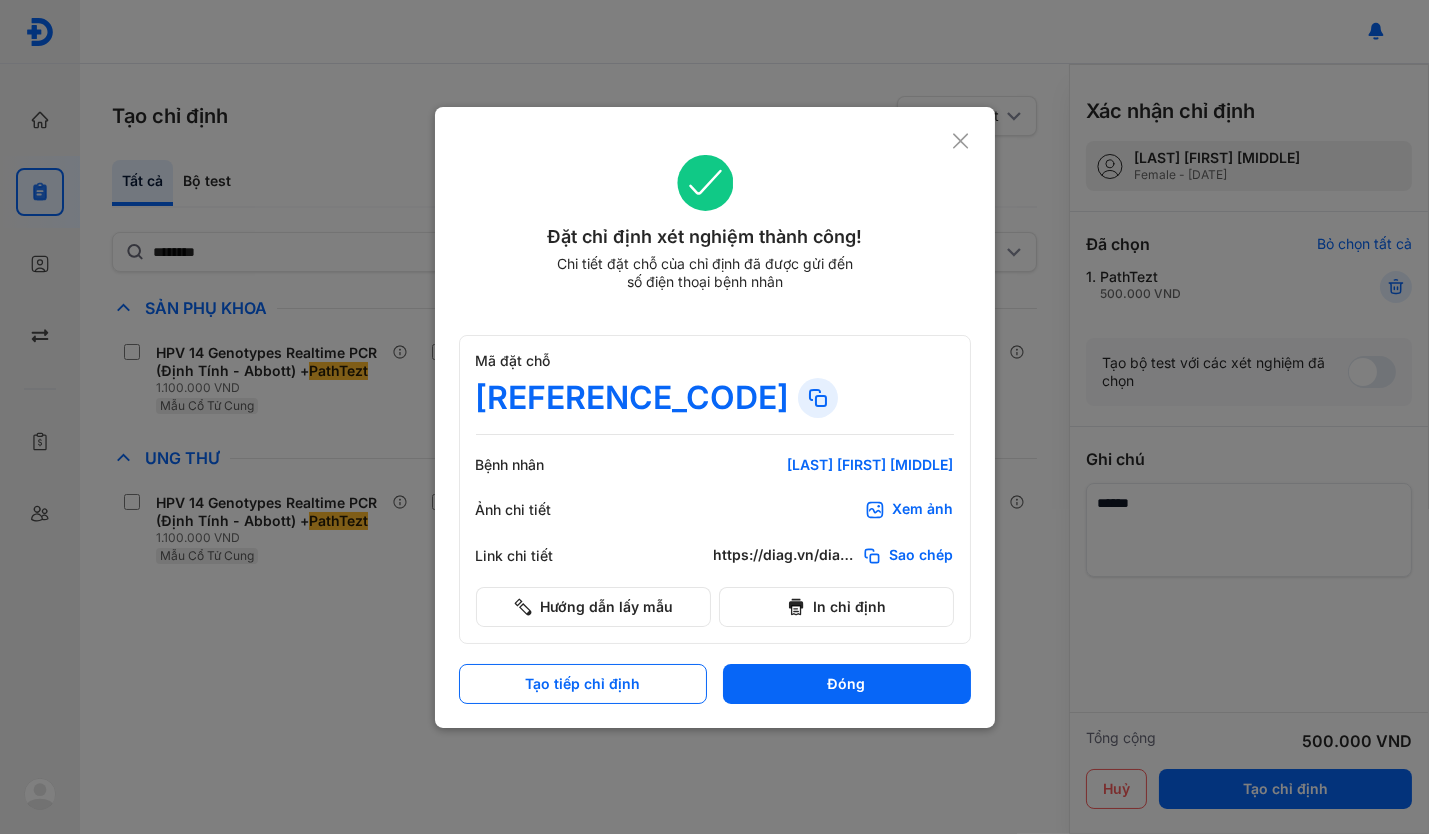 click 